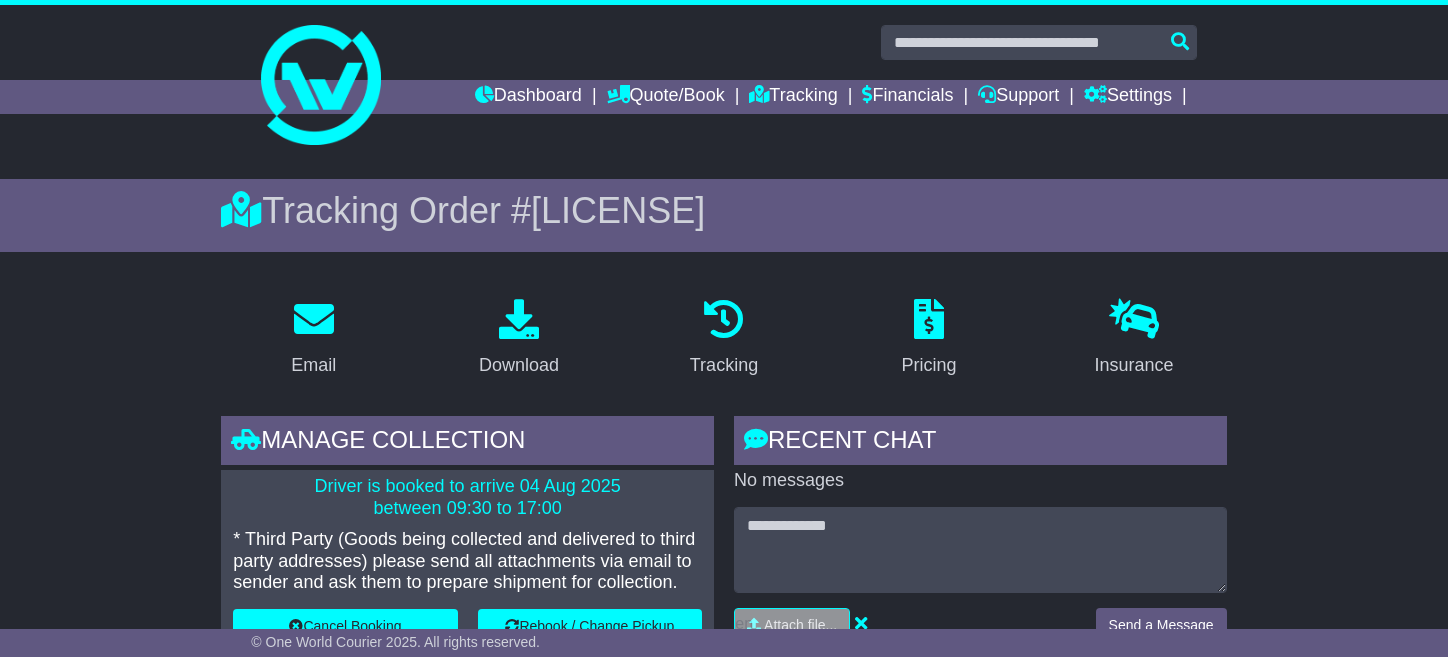 scroll, scrollTop: 200, scrollLeft: 0, axis: vertical 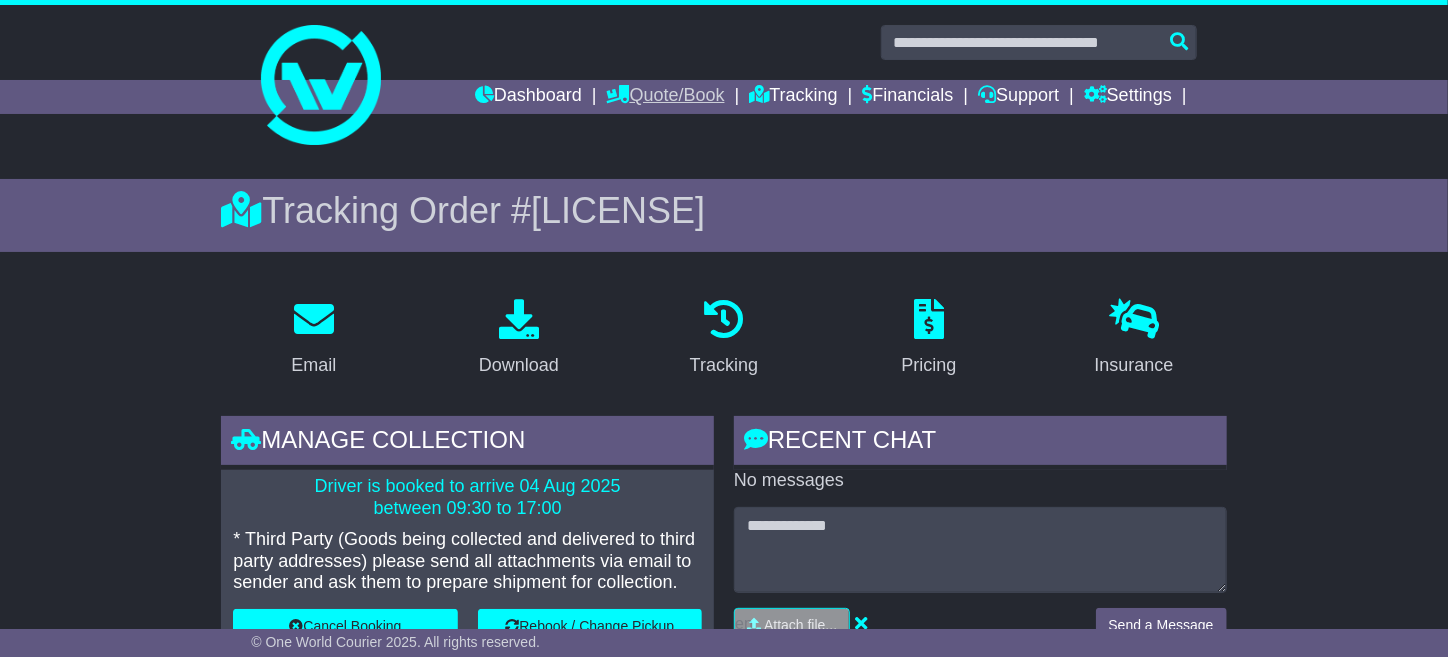 click on "Quote/Book" at bounding box center (666, 97) 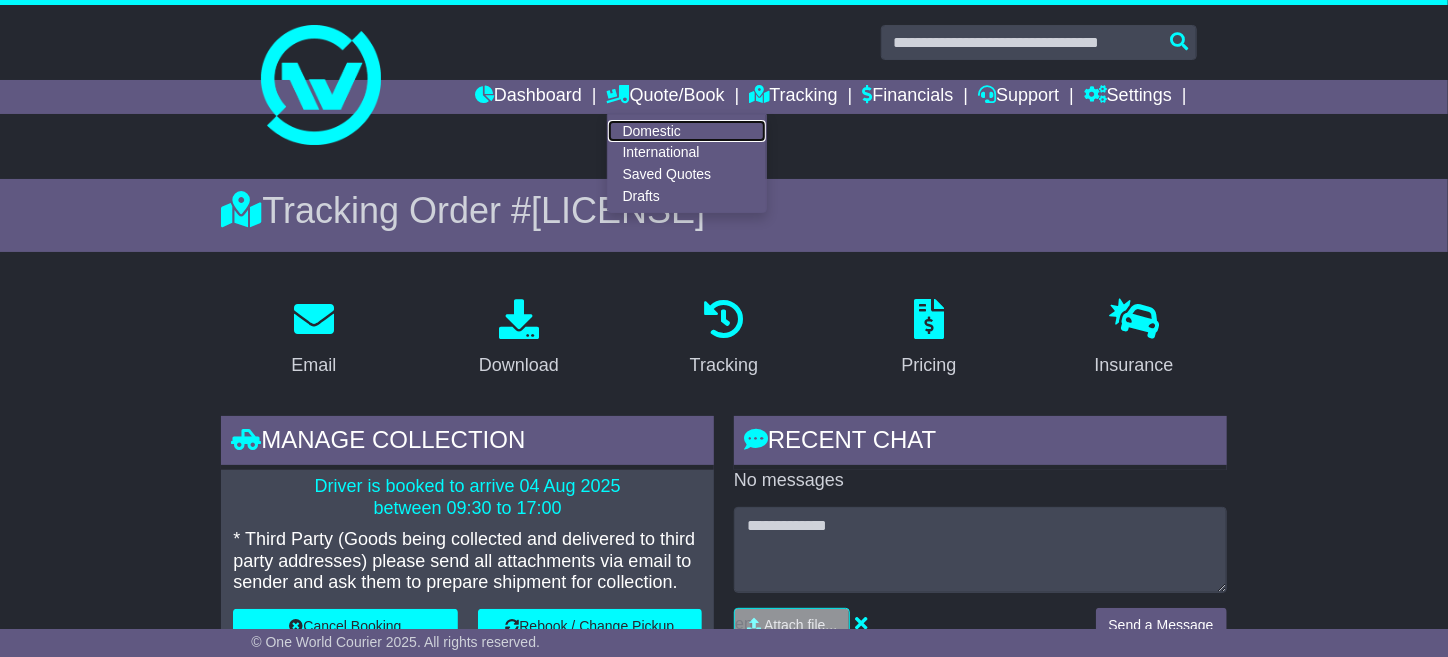 click on "Domestic" at bounding box center (687, 131) 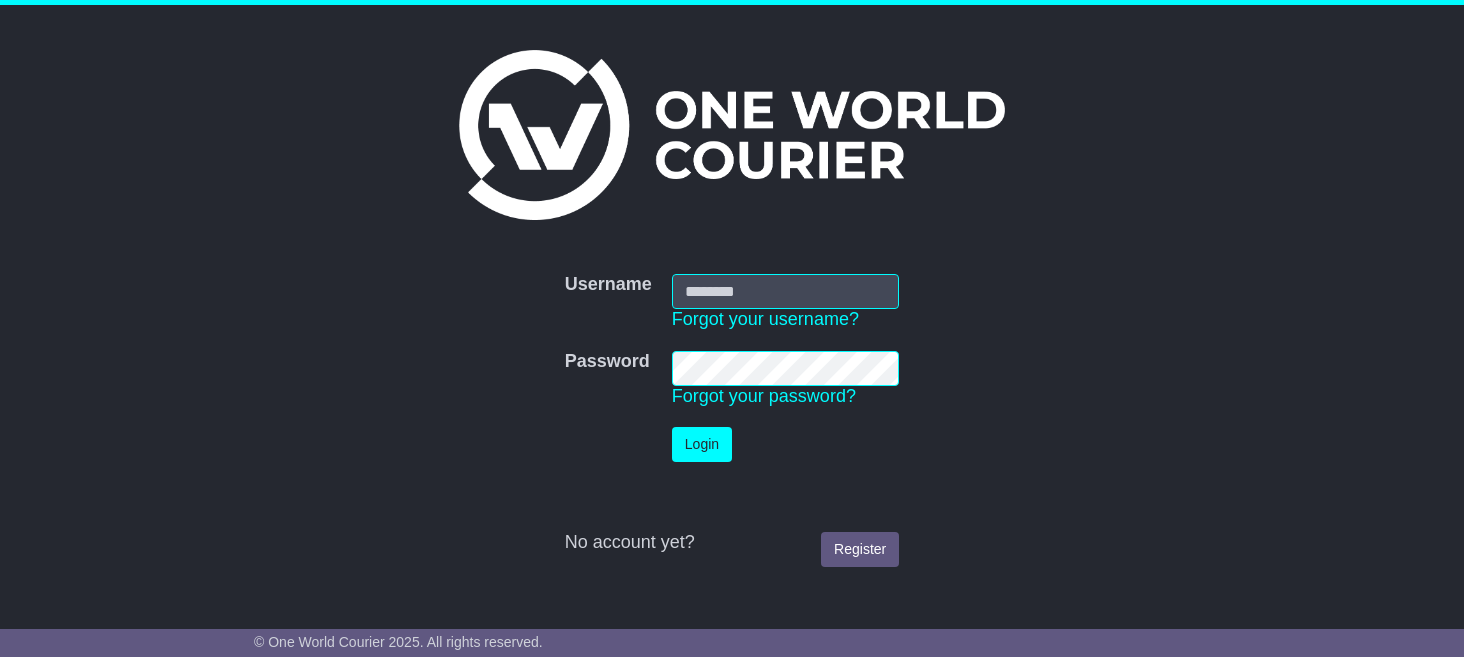 scroll, scrollTop: 0, scrollLeft: 0, axis: both 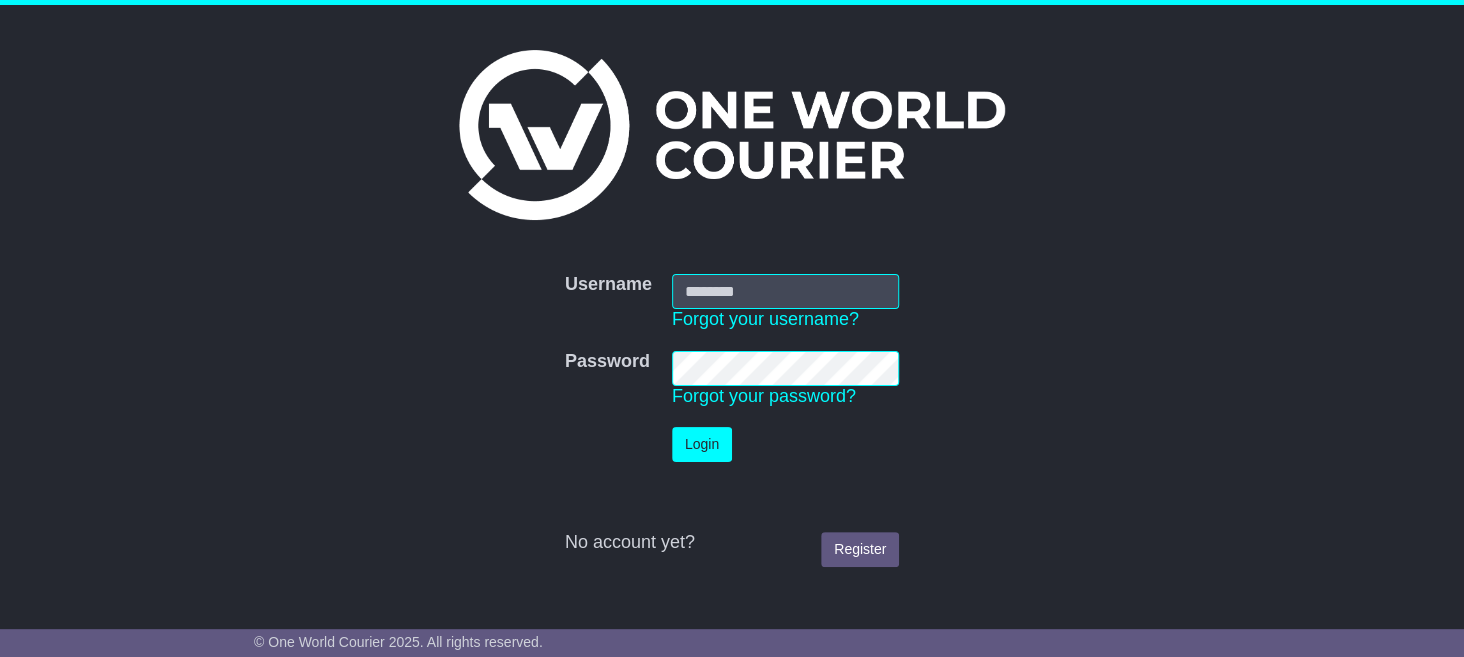 click on "Username" at bounding box center (785, 291) 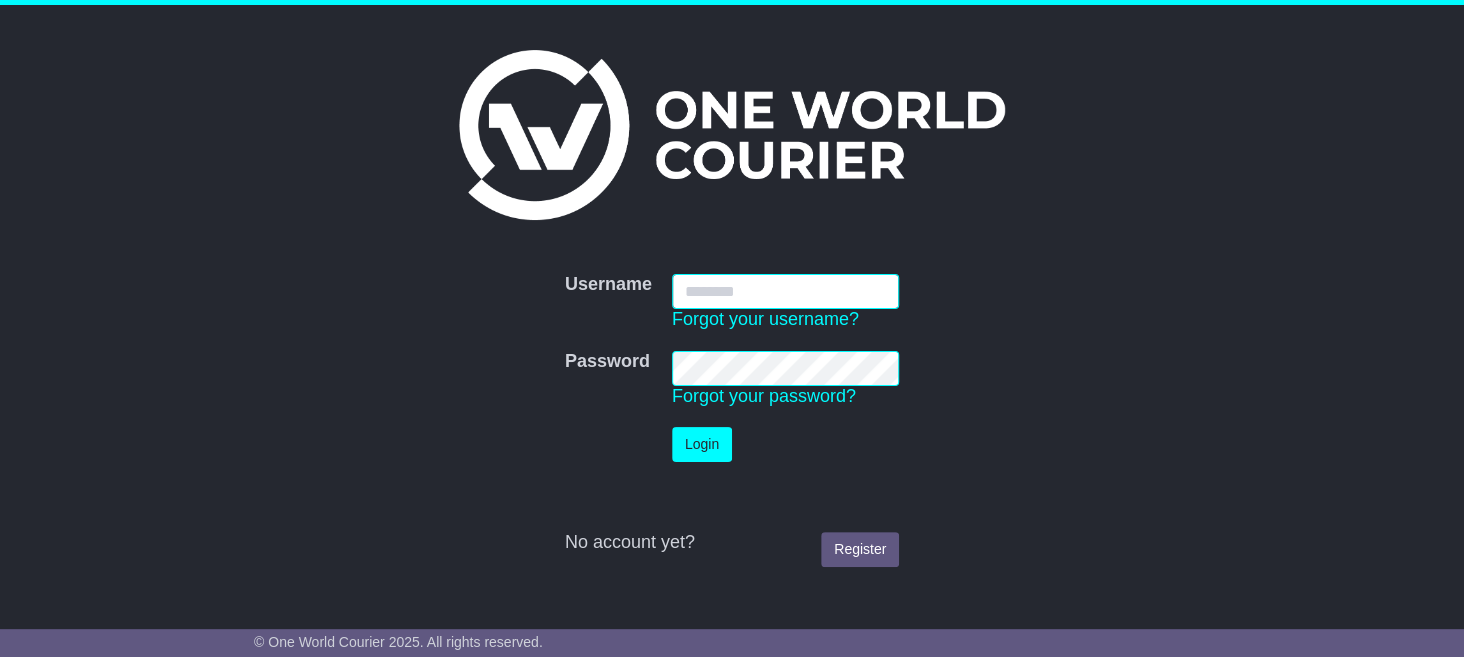 type on "**********" 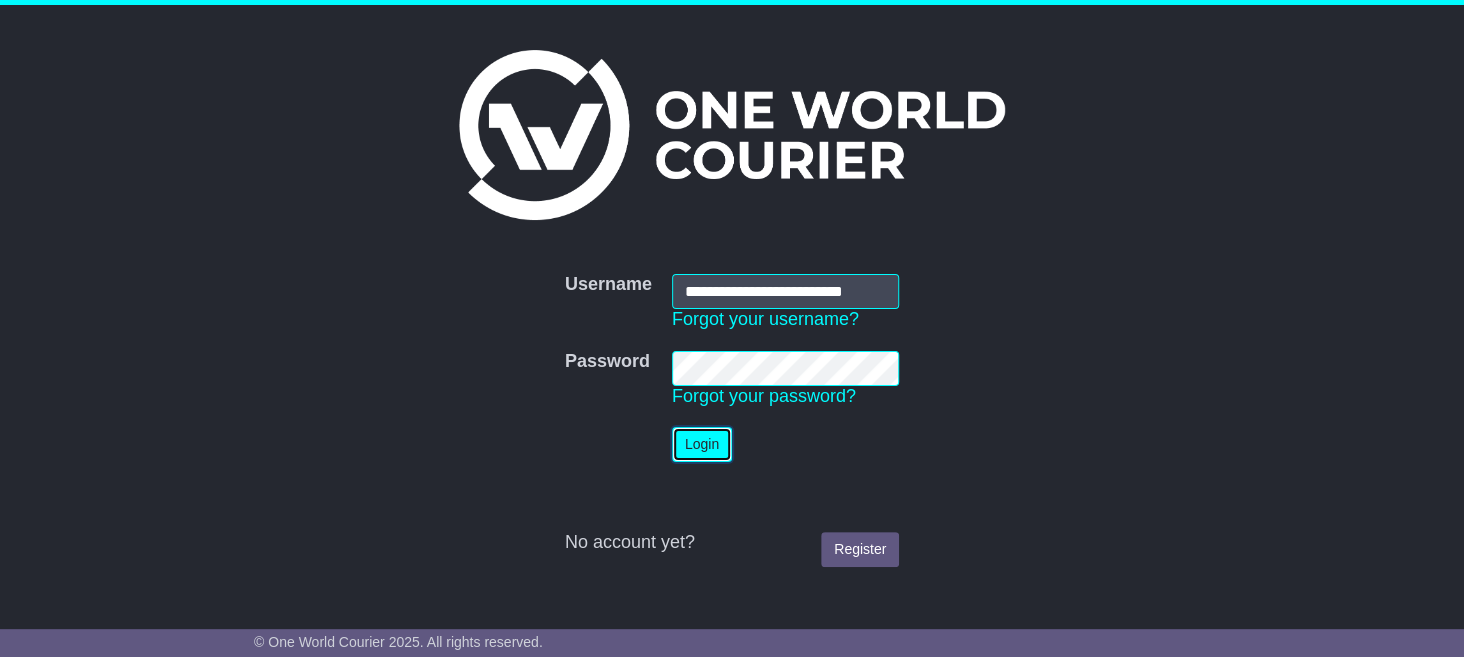 click on "Login" at bounding box center [702, 444] 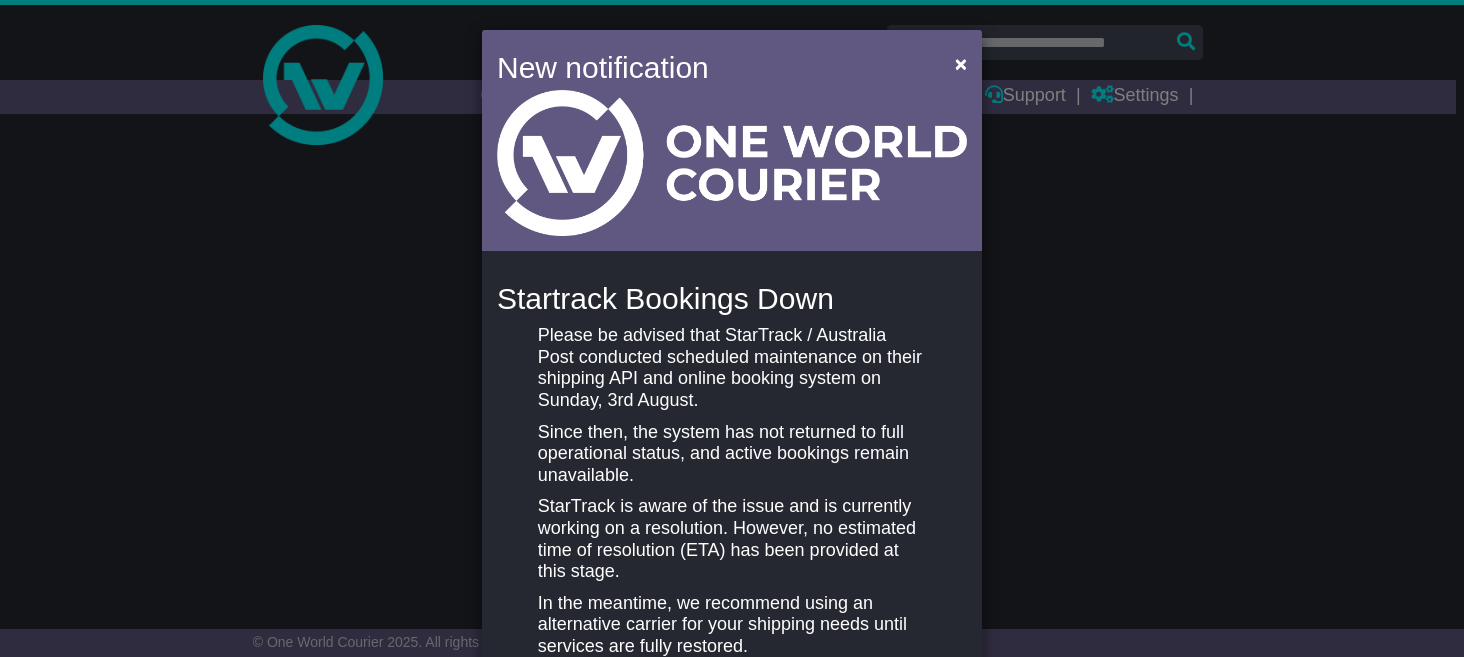scroll, scrollTop: 0, scrollLeft: 0, axis: both 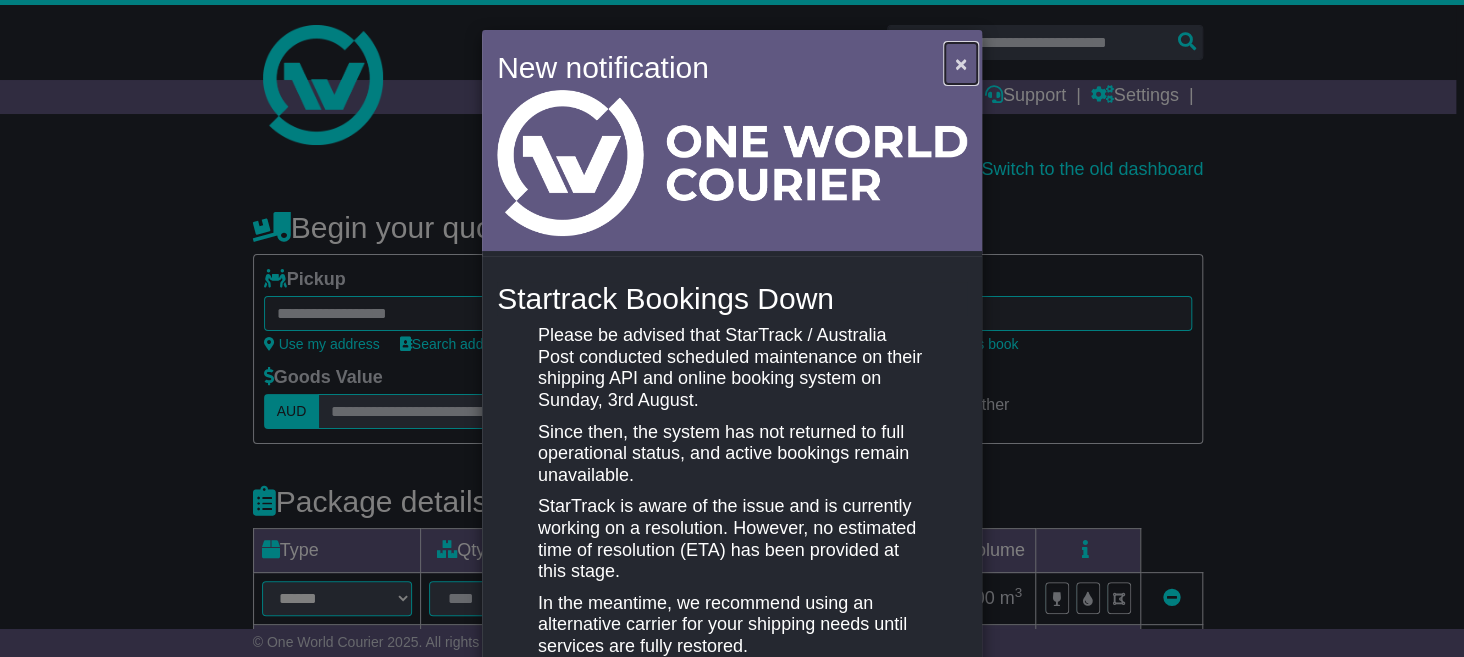 drag, startPoint x: 956, startPoint y: 59, endPoint x: 243, endPoint y: 195, distance: 725.8547 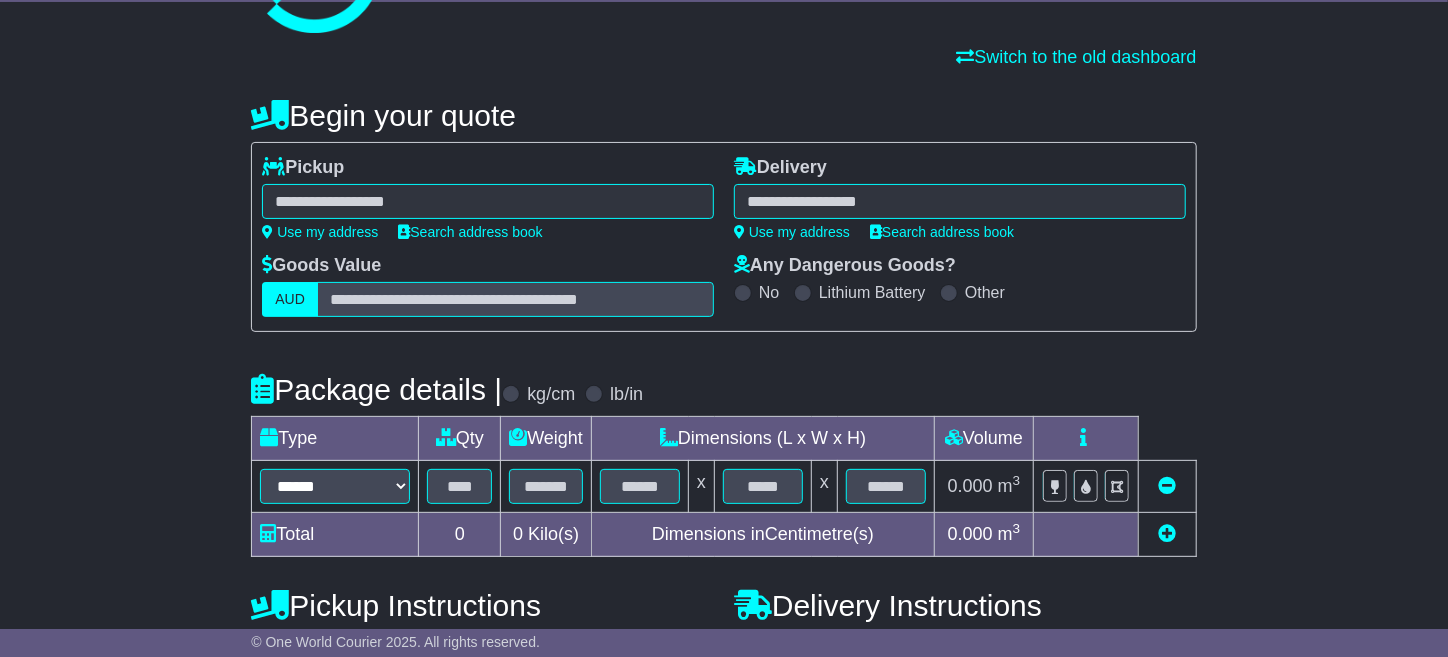 scroll, scrollTop: 200, scrollLeft: 0, axis: vertical 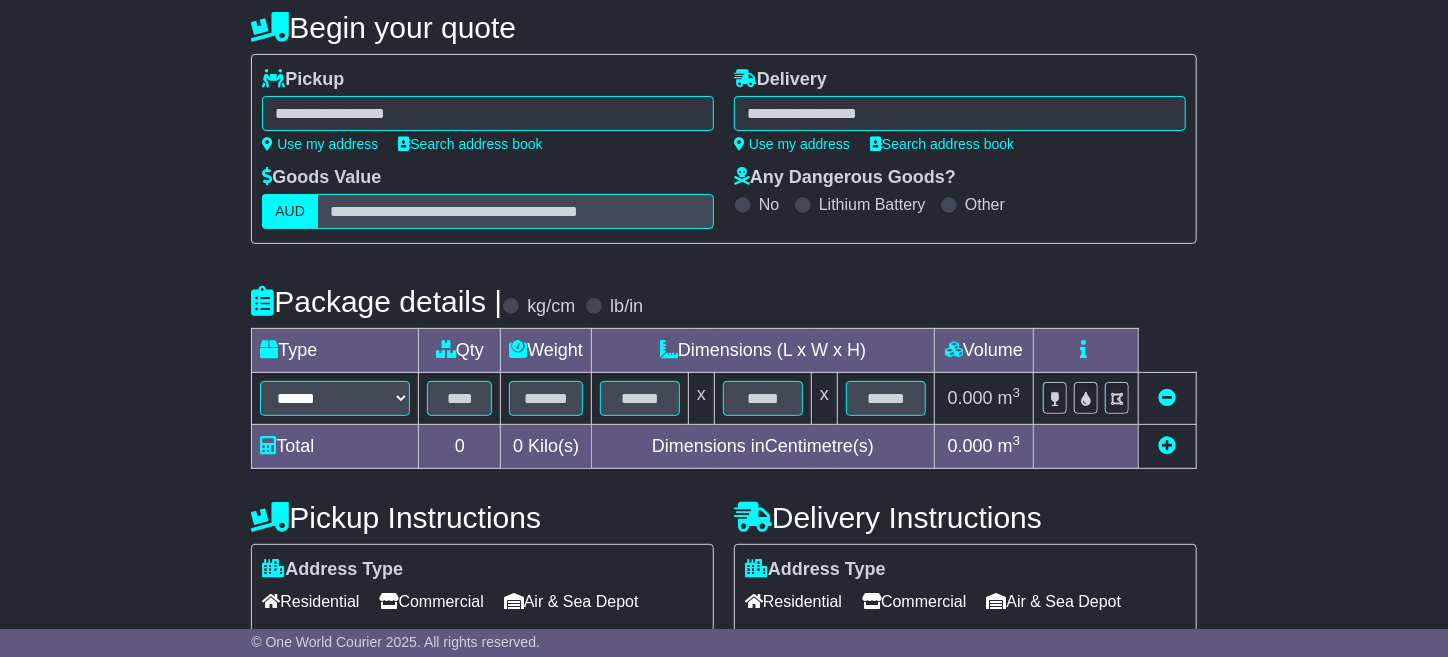 click at bounding box center [488, 113] 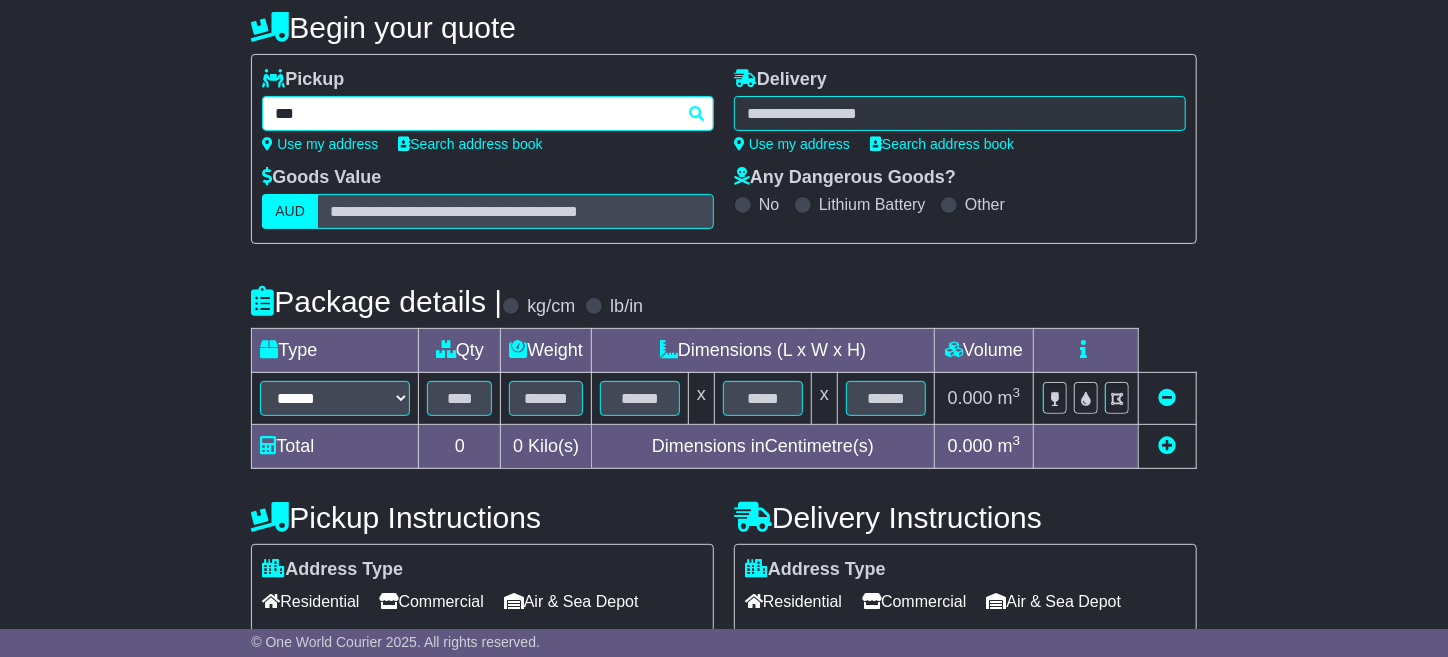 type on "****" 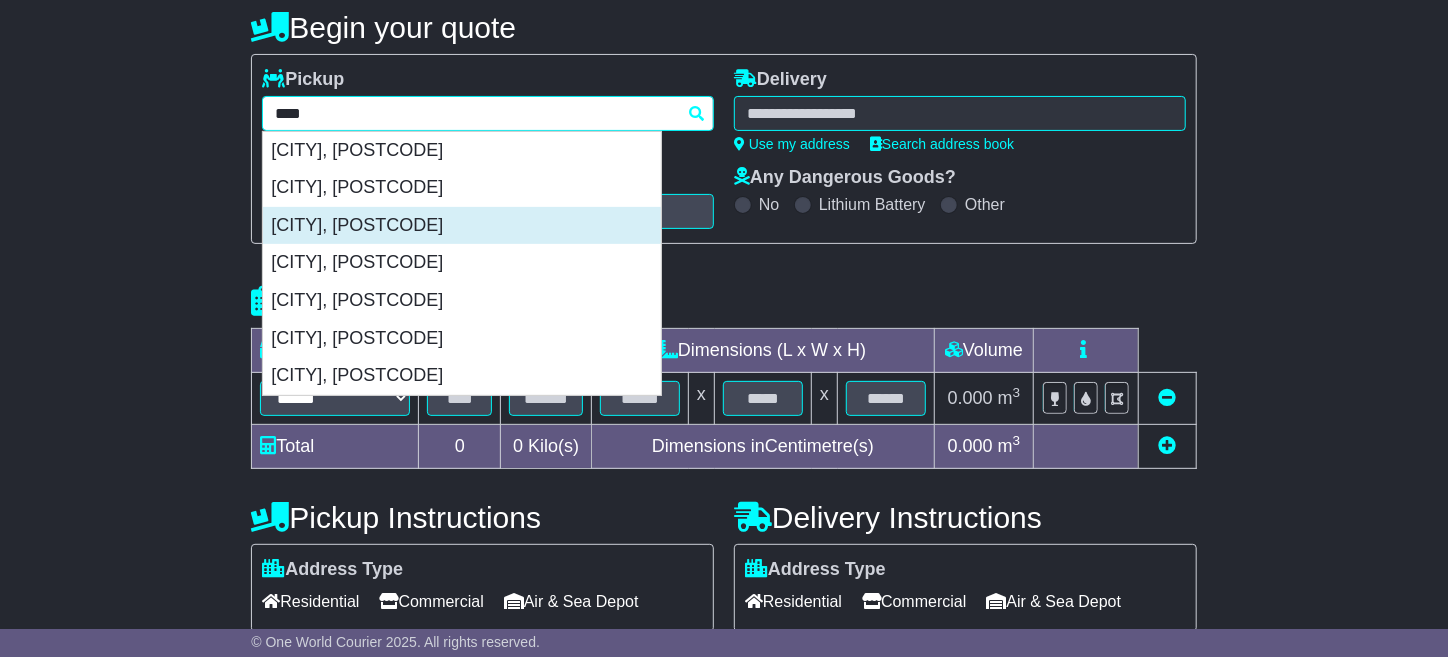 click on "[CITY], [POSTCODE]" at bounding box center (462, 226) 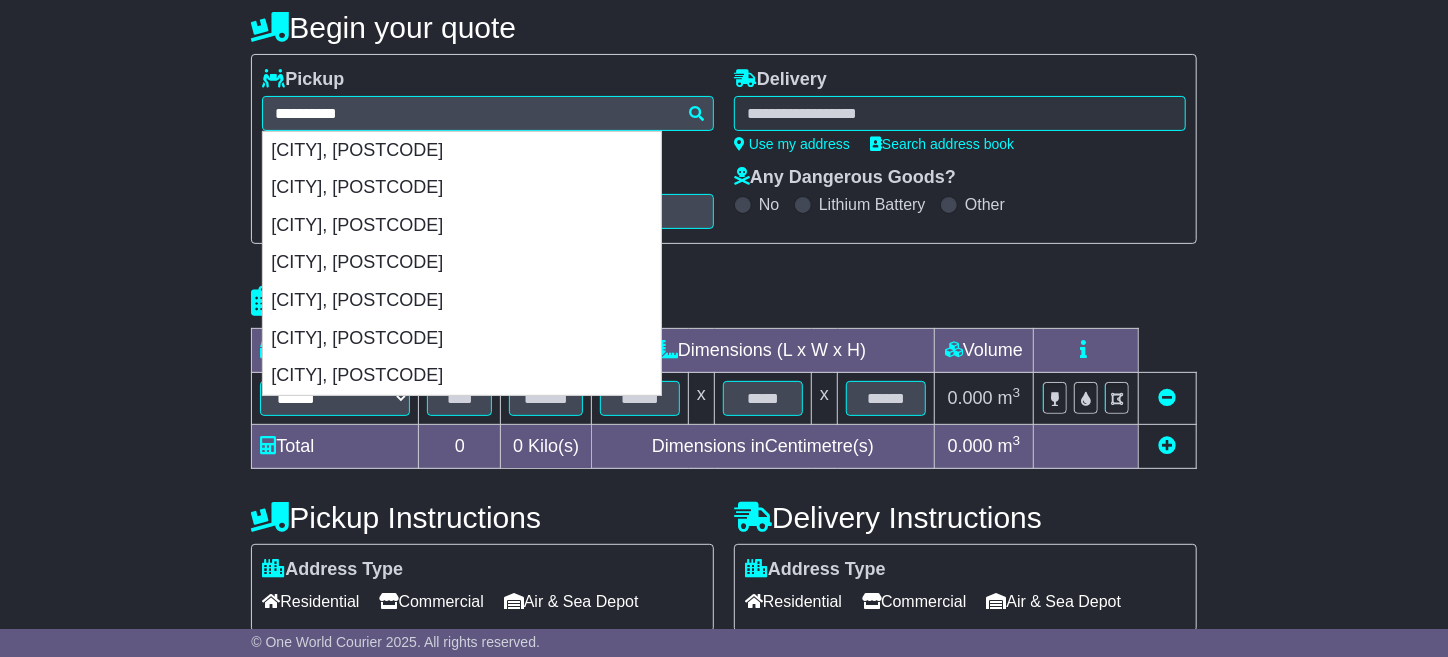 type on "**********" 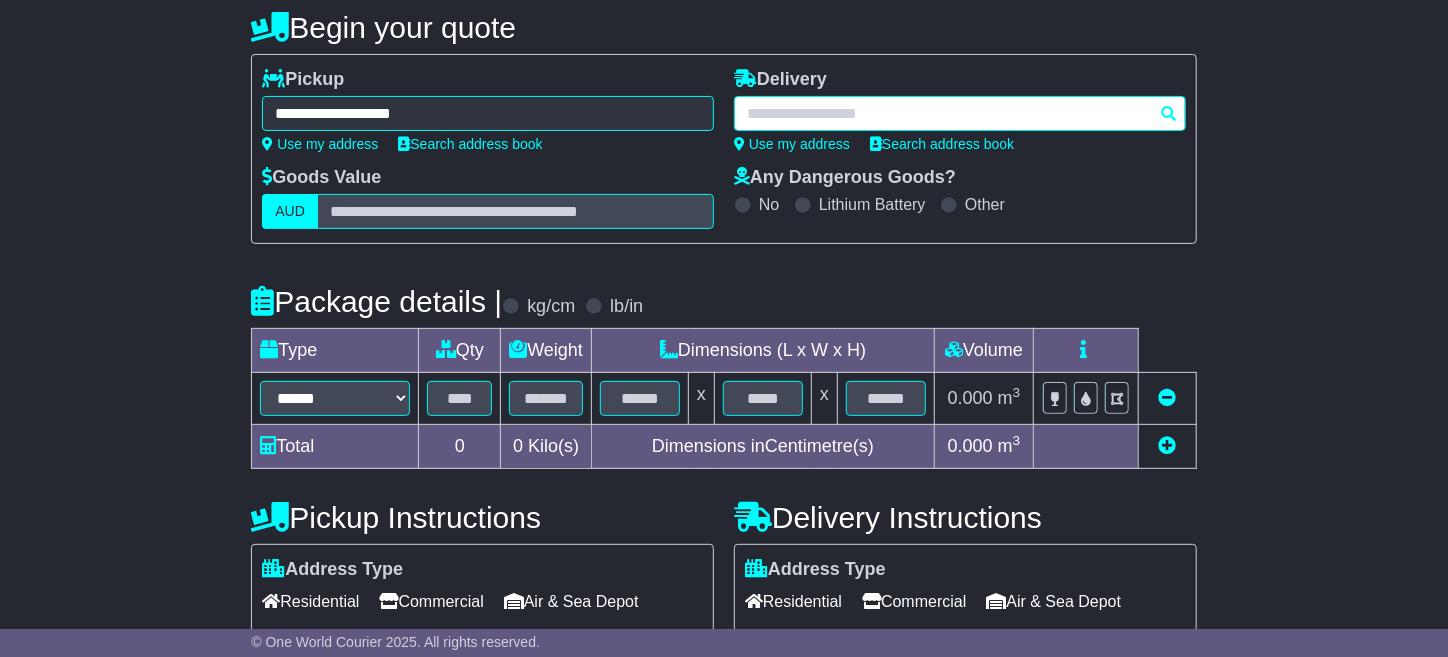 click at bounding box center [960, 113] 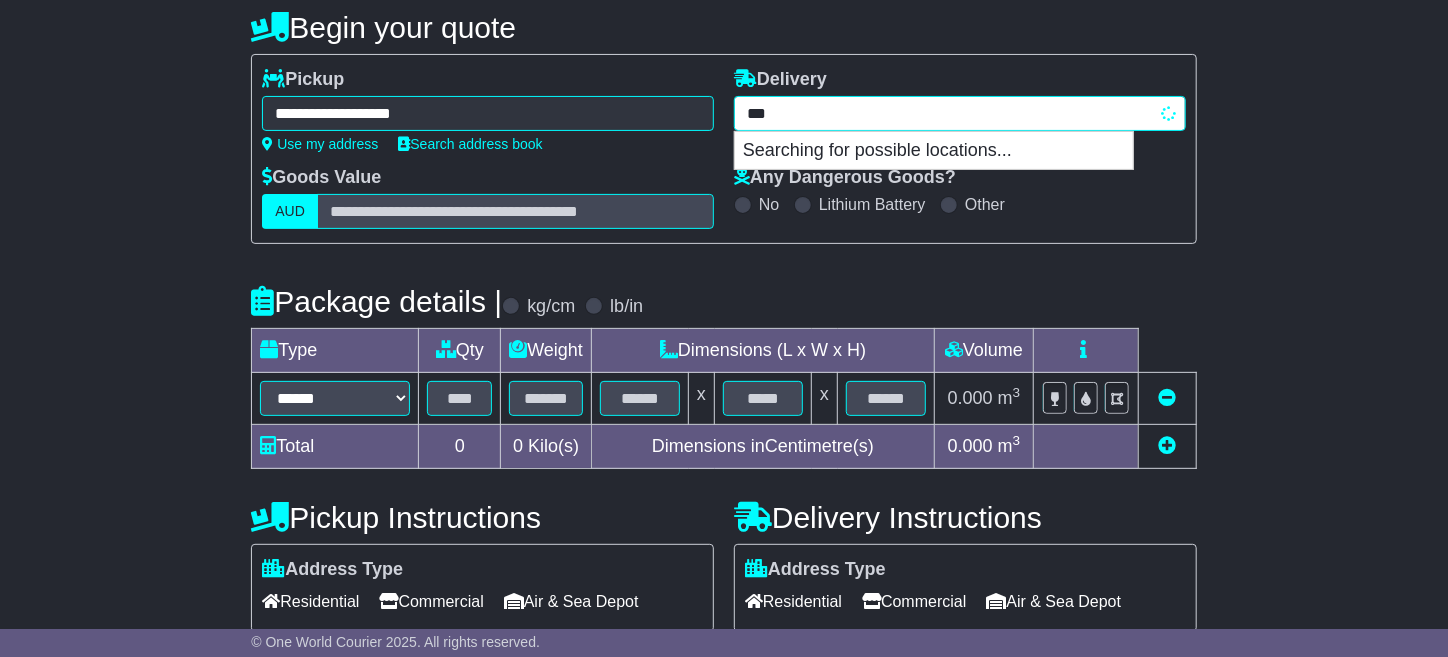 type on "****" 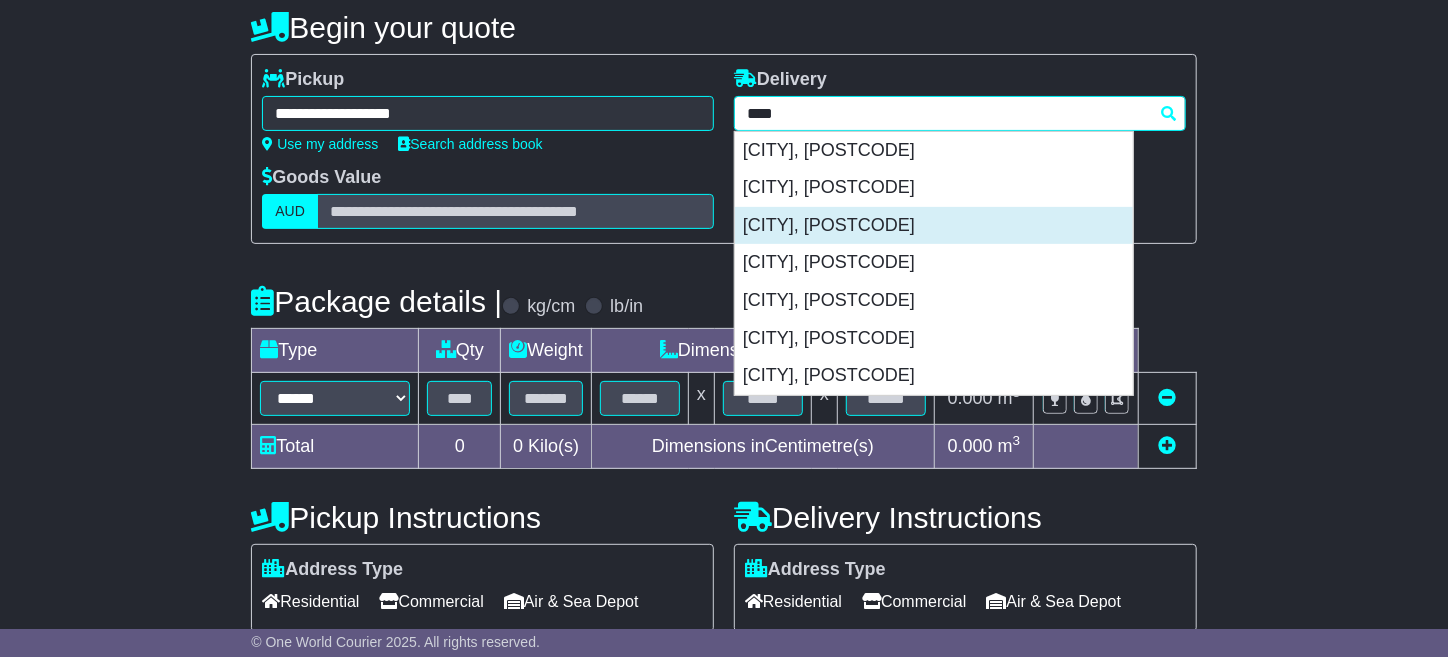 click on "[CITY], [POSTCODE]" at bounding box center (934, 226) 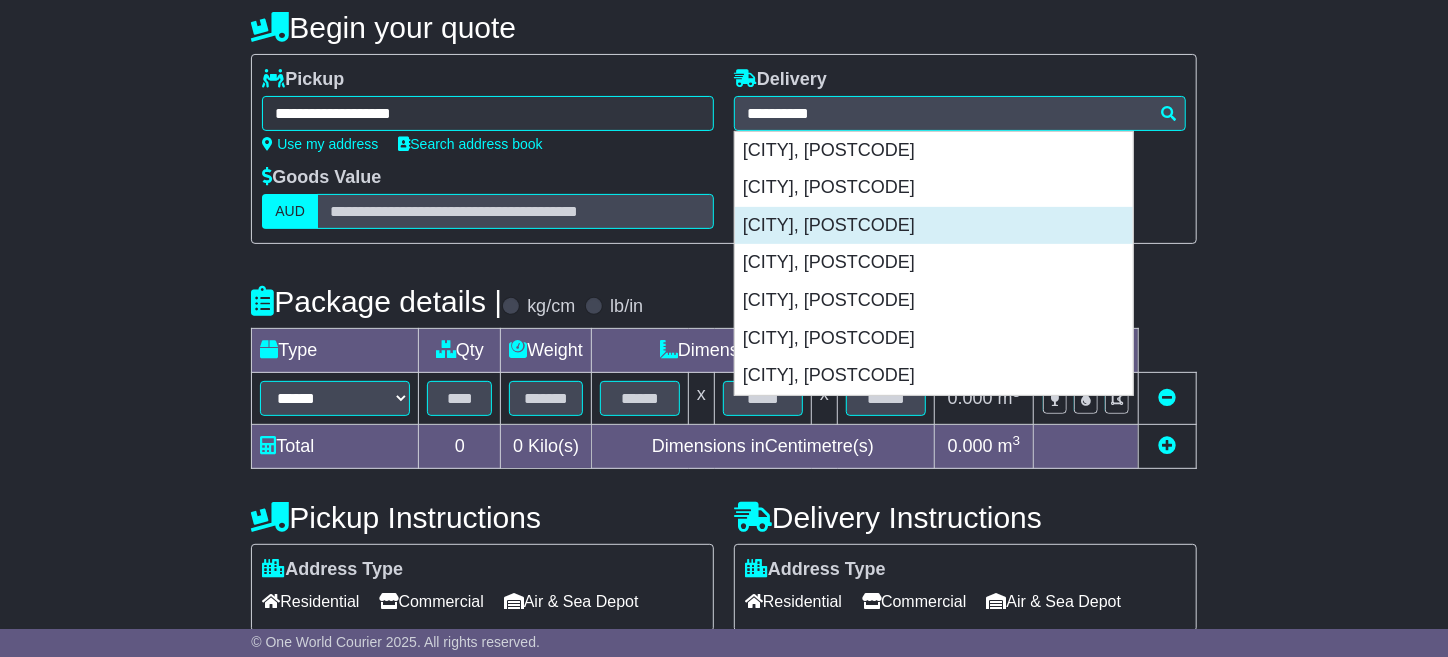 type on "**********" 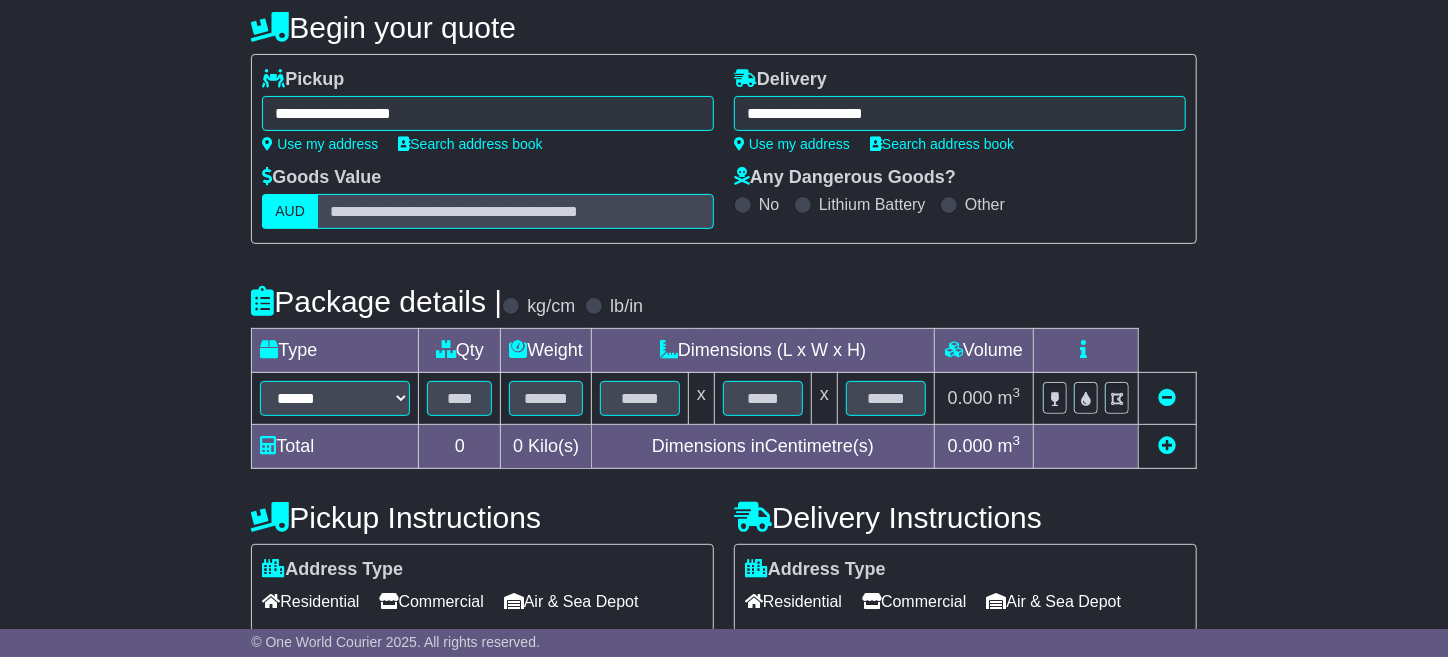 click on "**********" at bounding box center (960, 113) 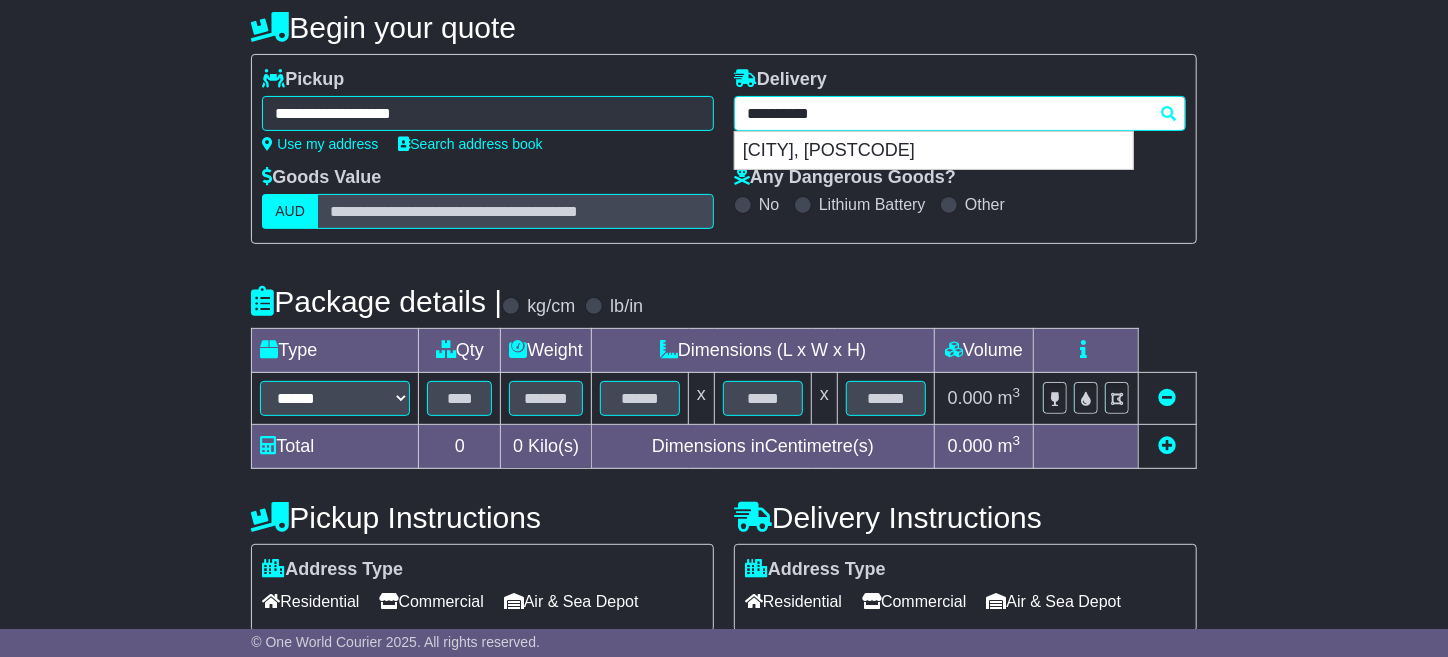 drag, startPoint x: 987, startPoint y: 105, endPoint x: 562, endPoint y: 103, distance: 425.0047 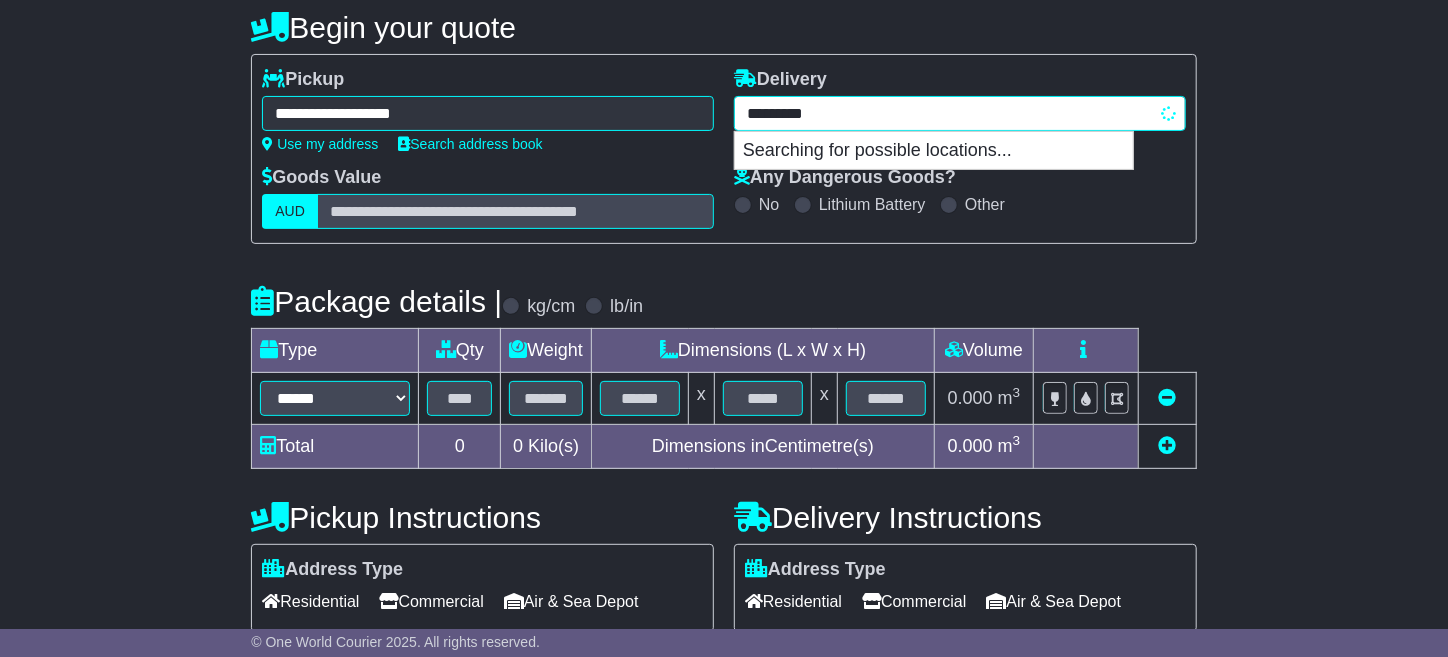 type on "********" 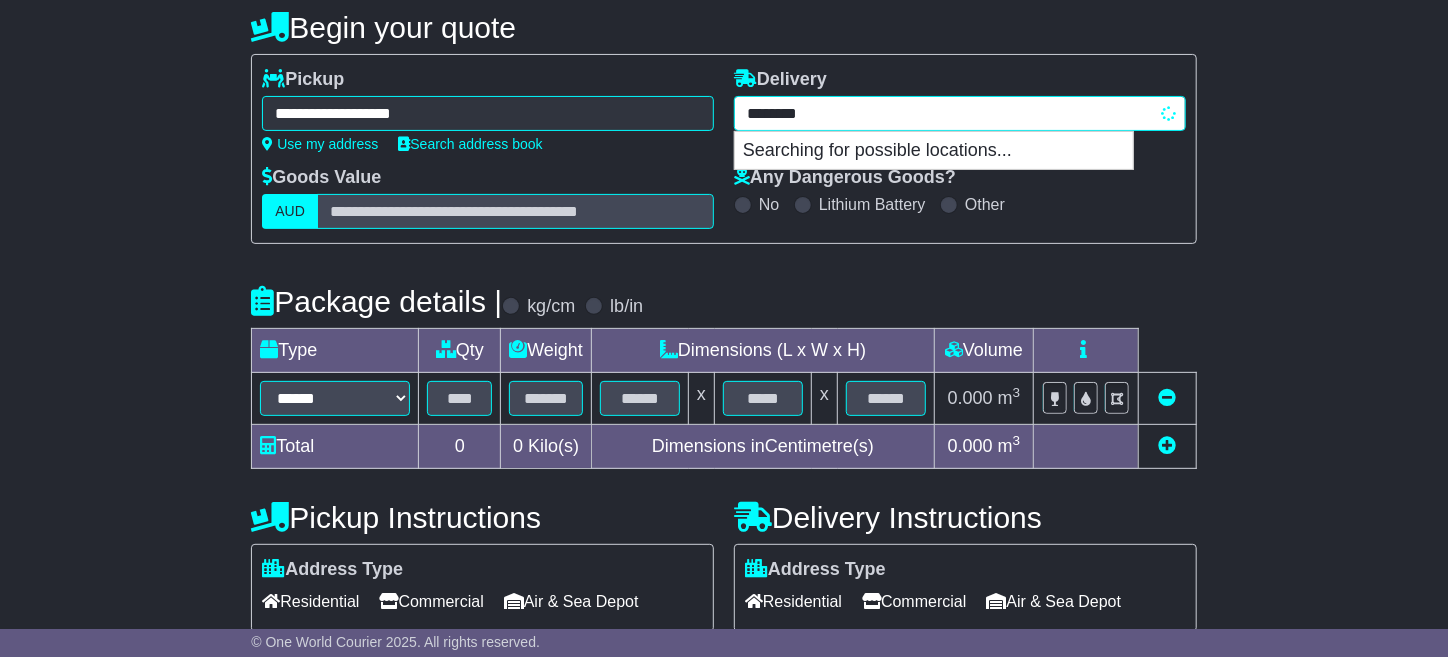 type on "**********" 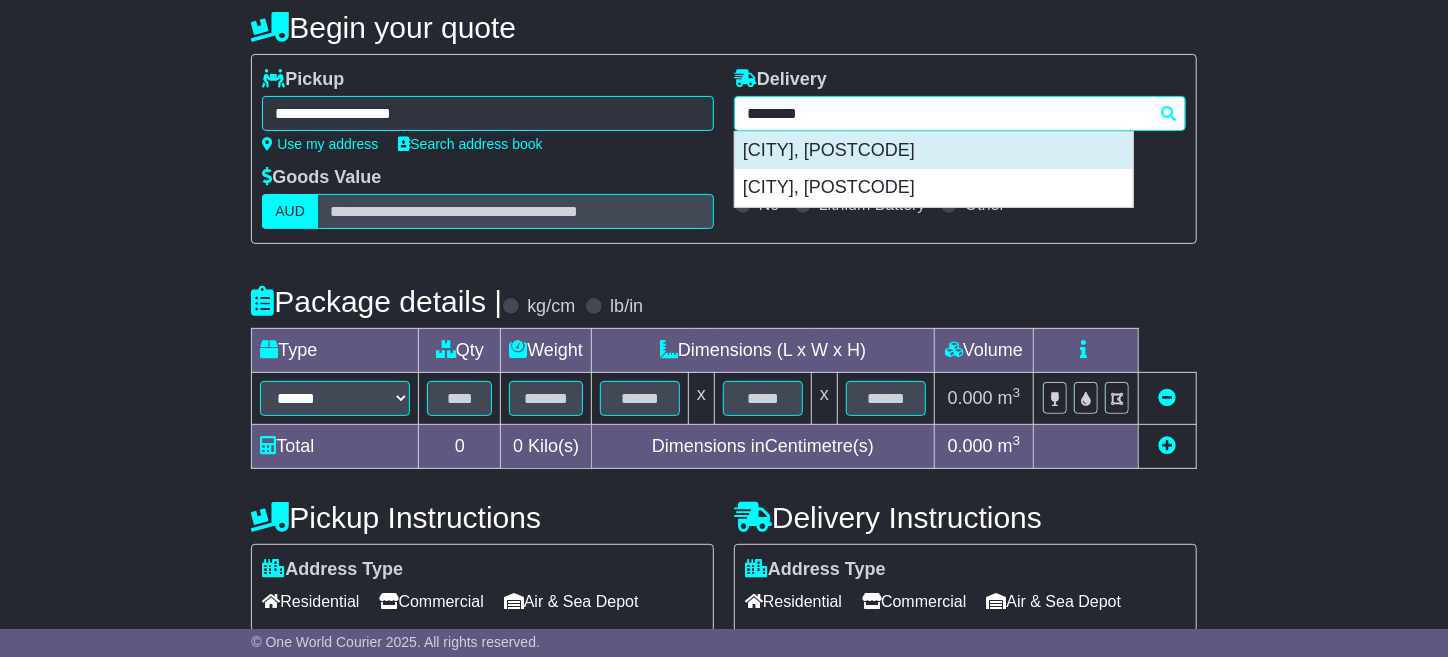click on "[CITY], [POSTCODE]" at bounding box center [934, 151] 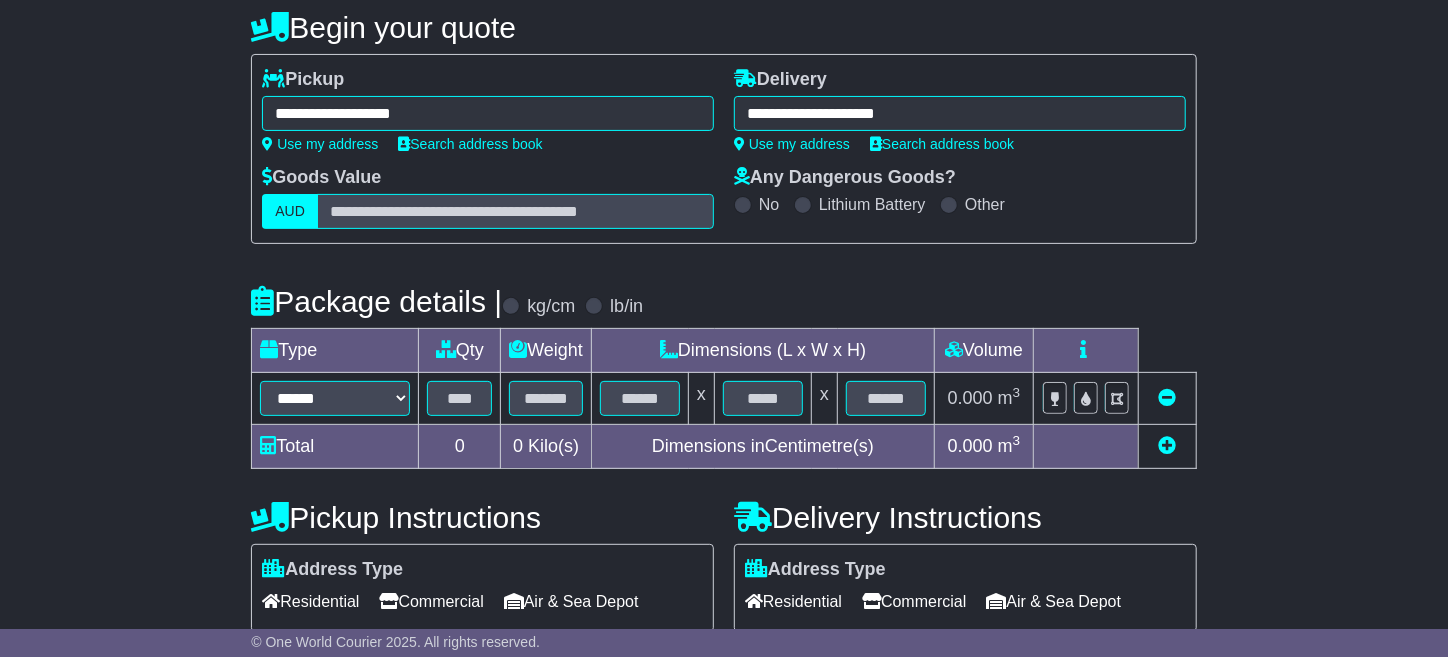 type on "**********" 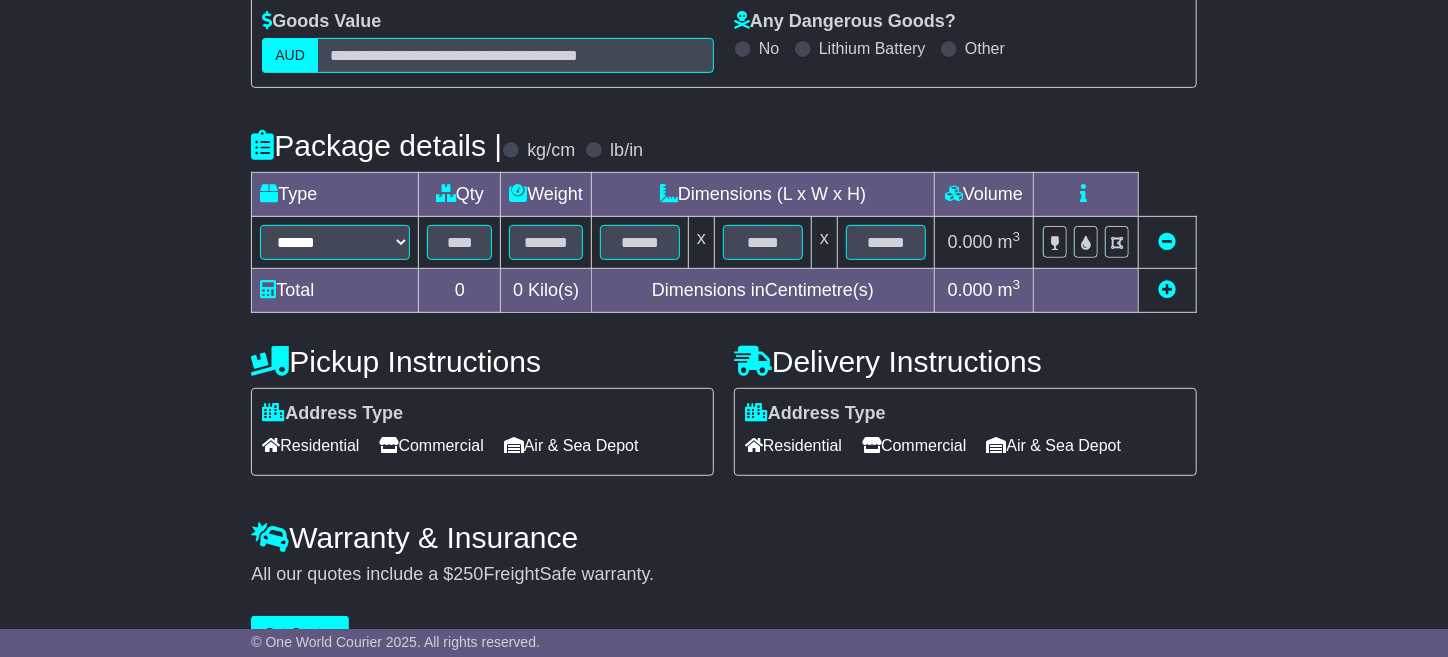 scroll, scrollTop: 396, scrollLeft: 0, axis: vertical 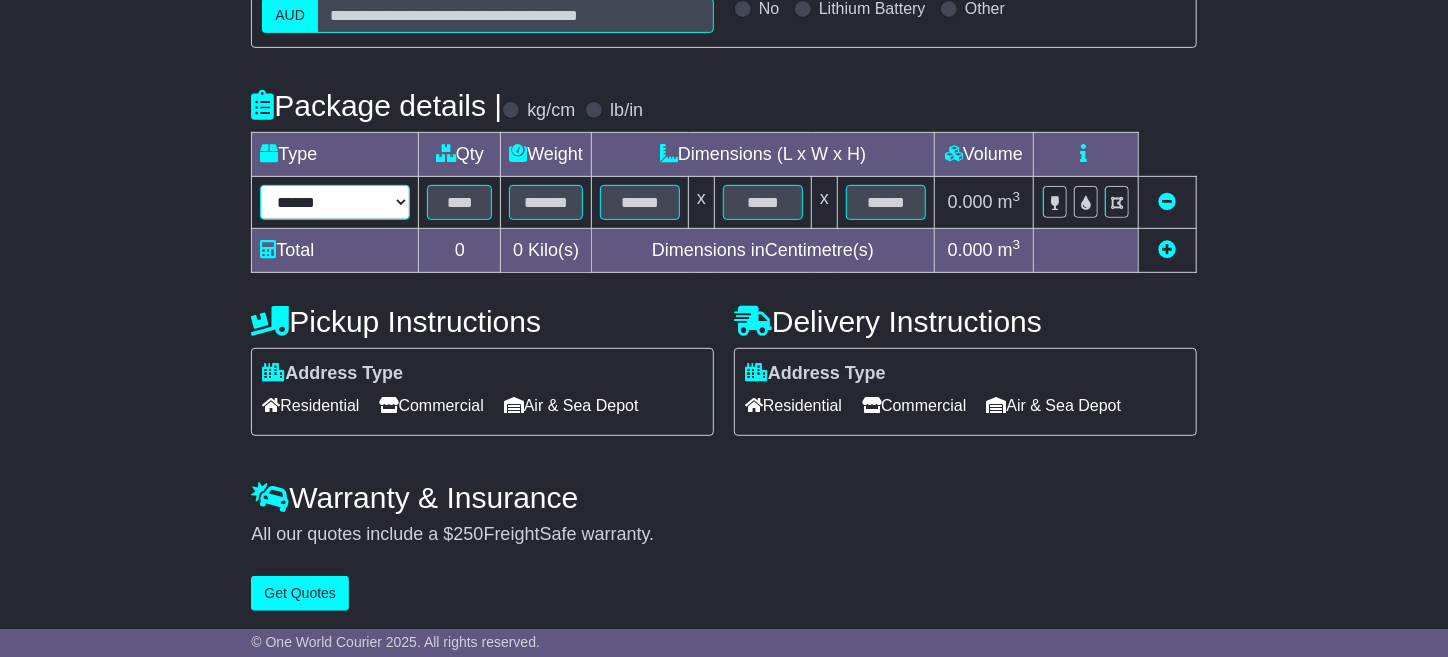 click on "****** ****** *** ******** ***** **** **** ****** *** *******" at bounding box center (335, 202) 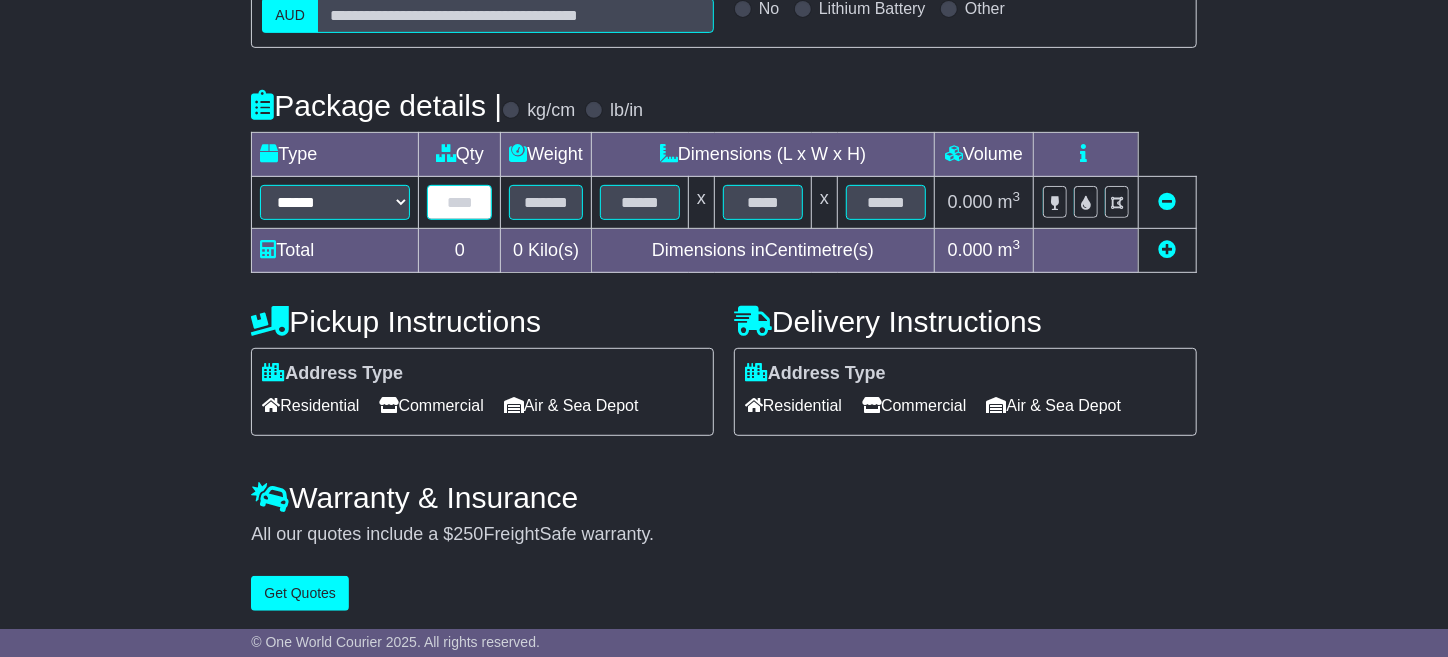 click at bounding box center (459, 202) 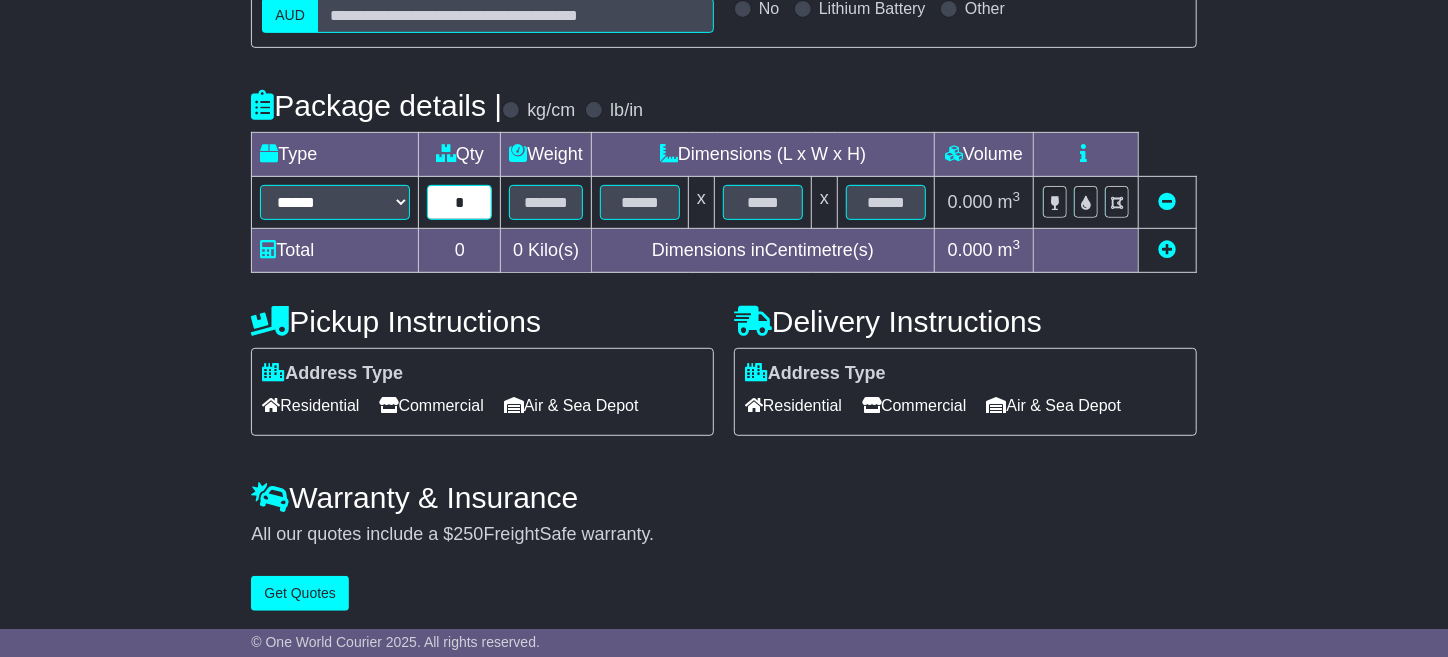 type on "*" 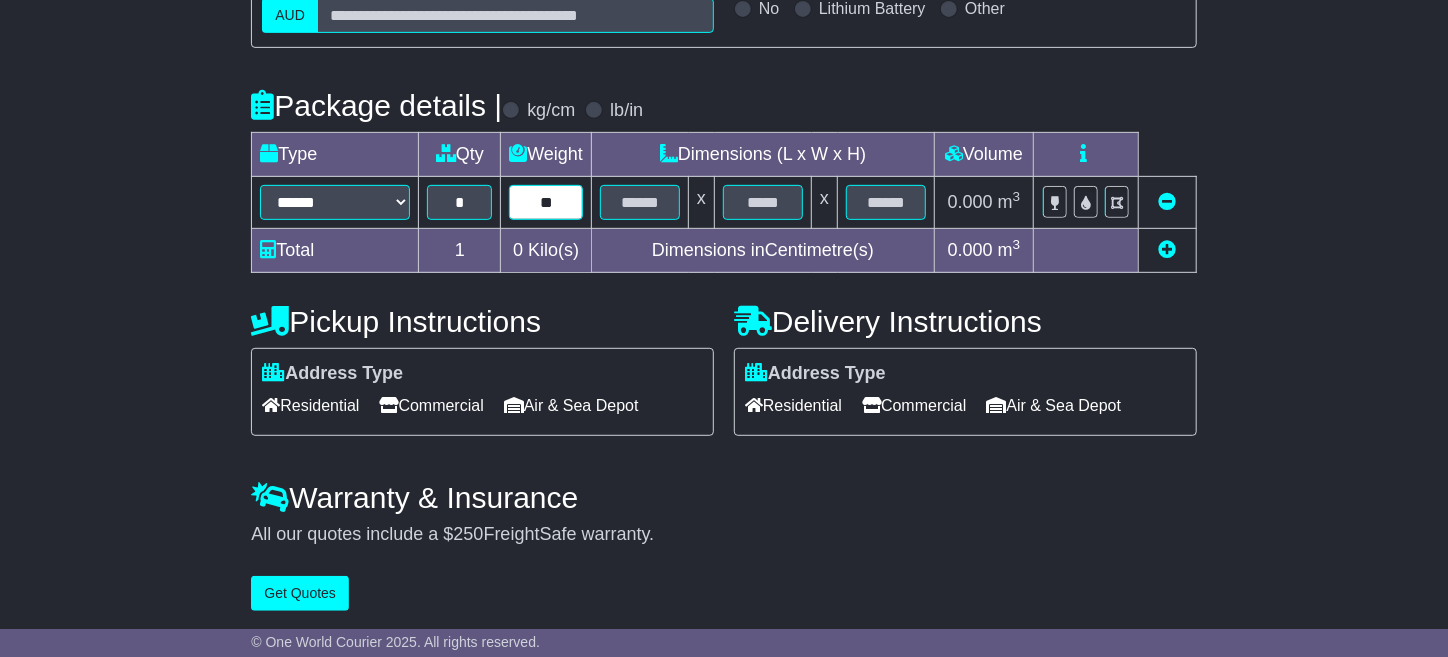 type on "**" 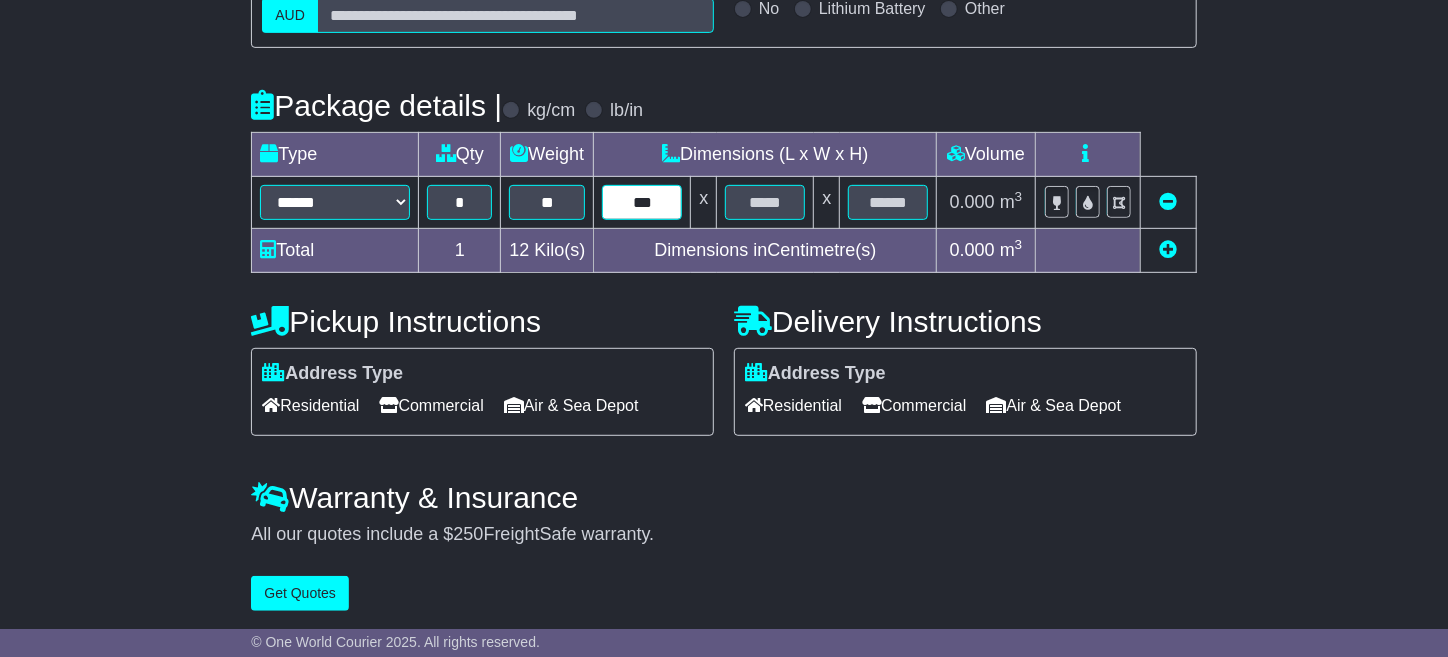 type on "***" 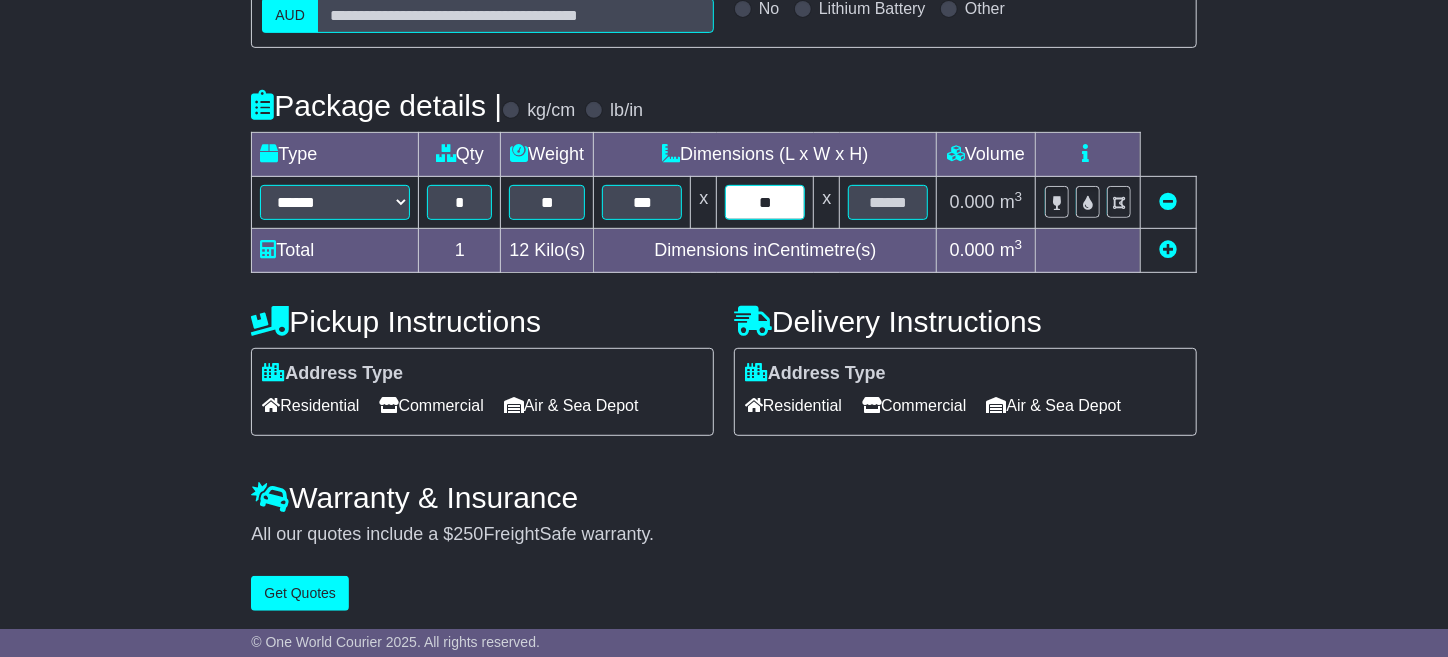 type on "**" 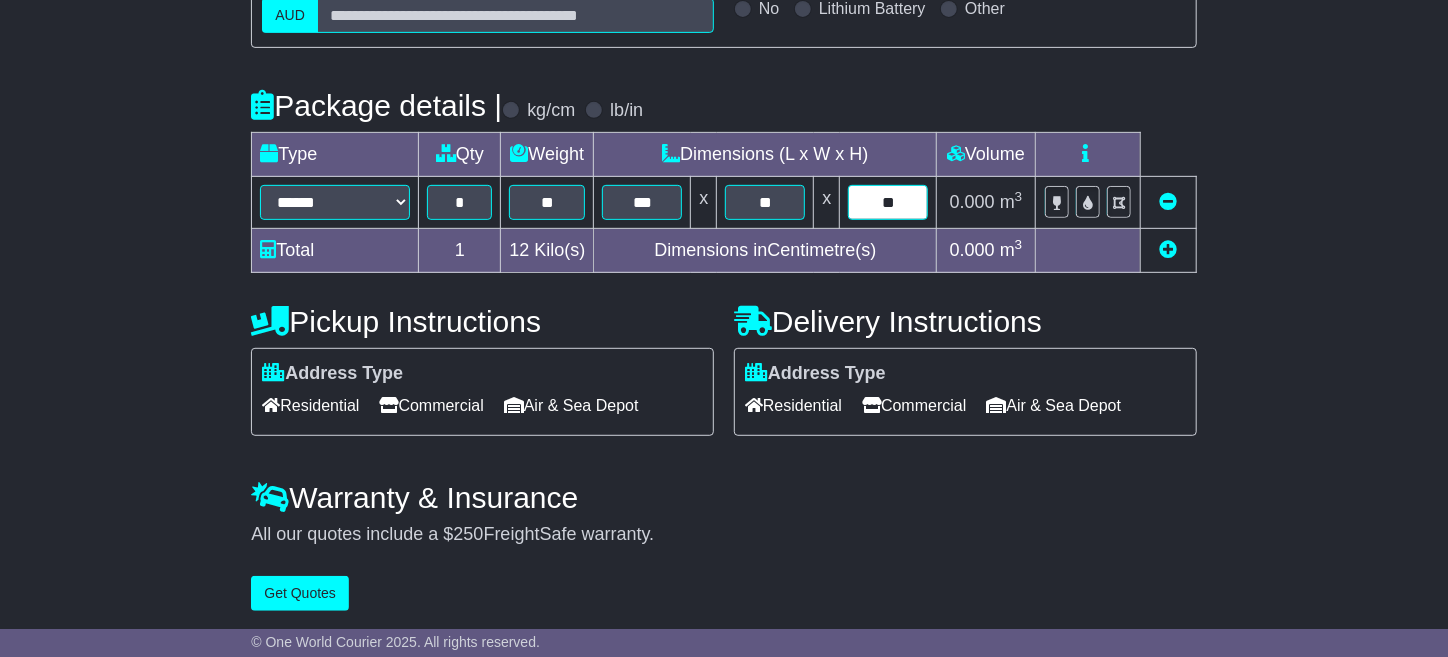 type on "**" 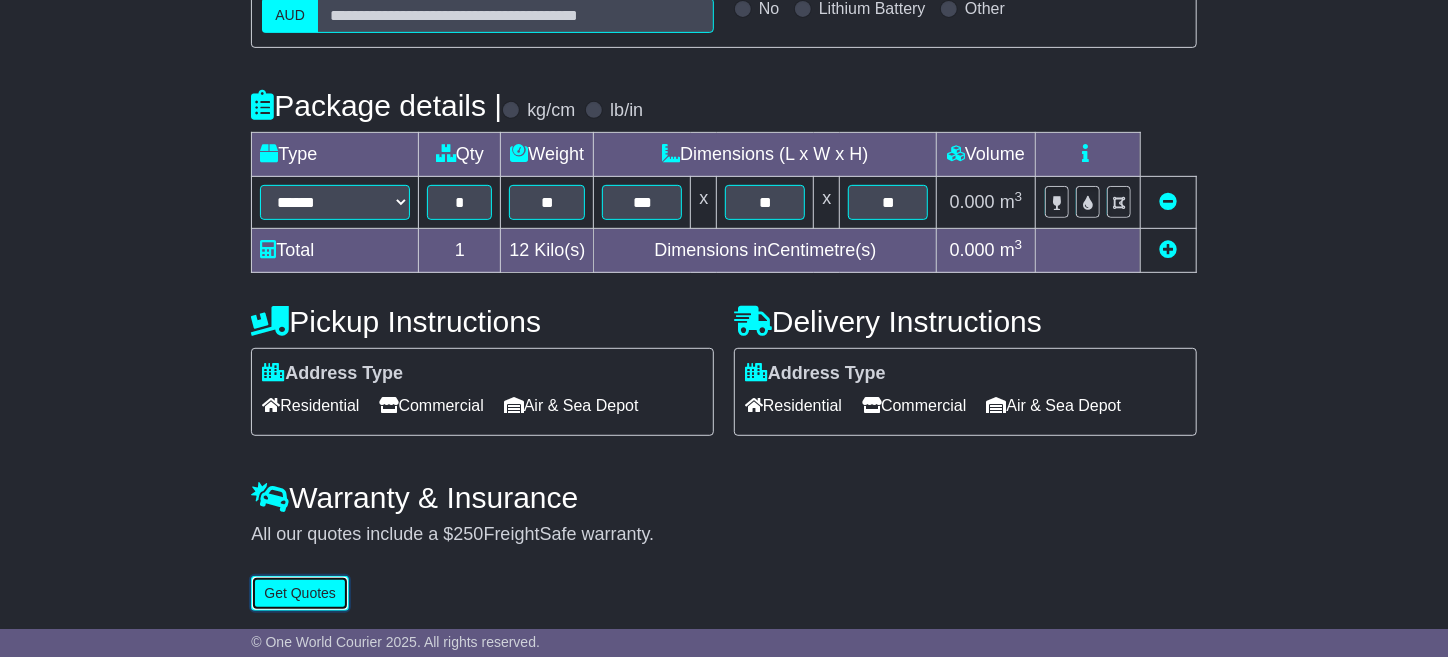type 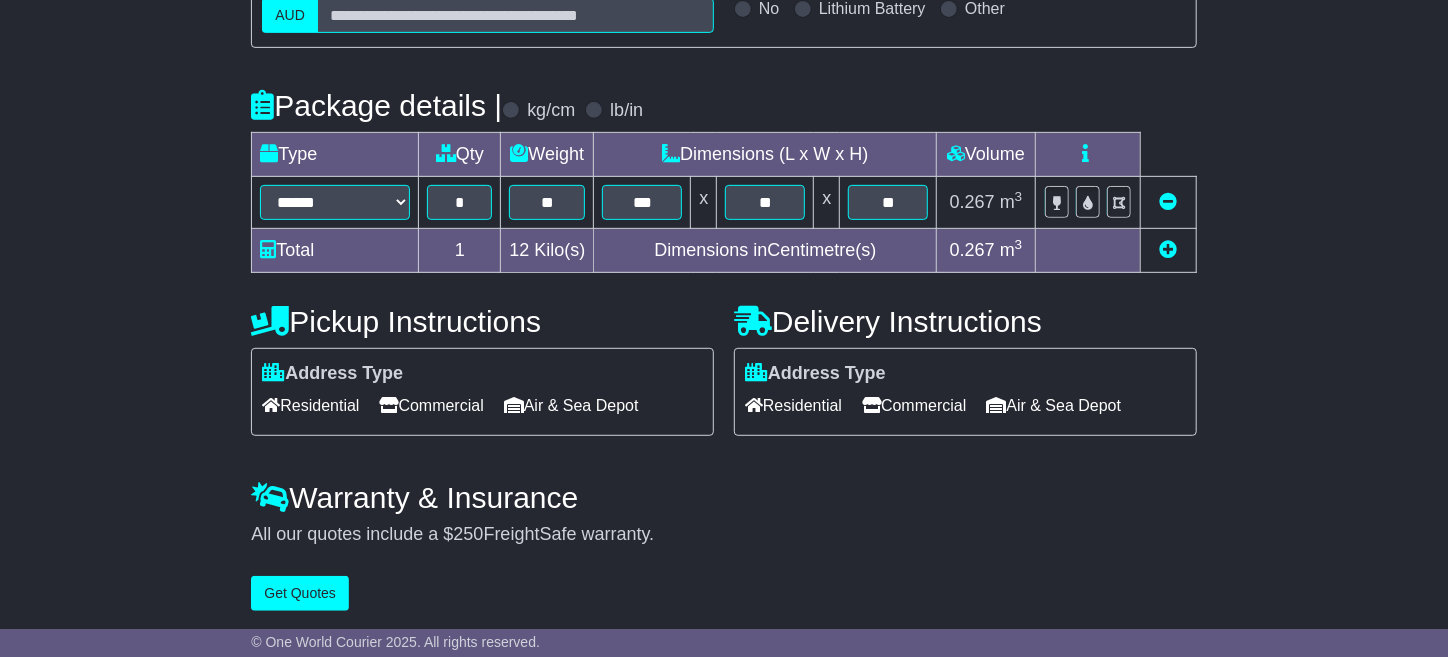click on "Commercial" at bounding box center (431, 405) 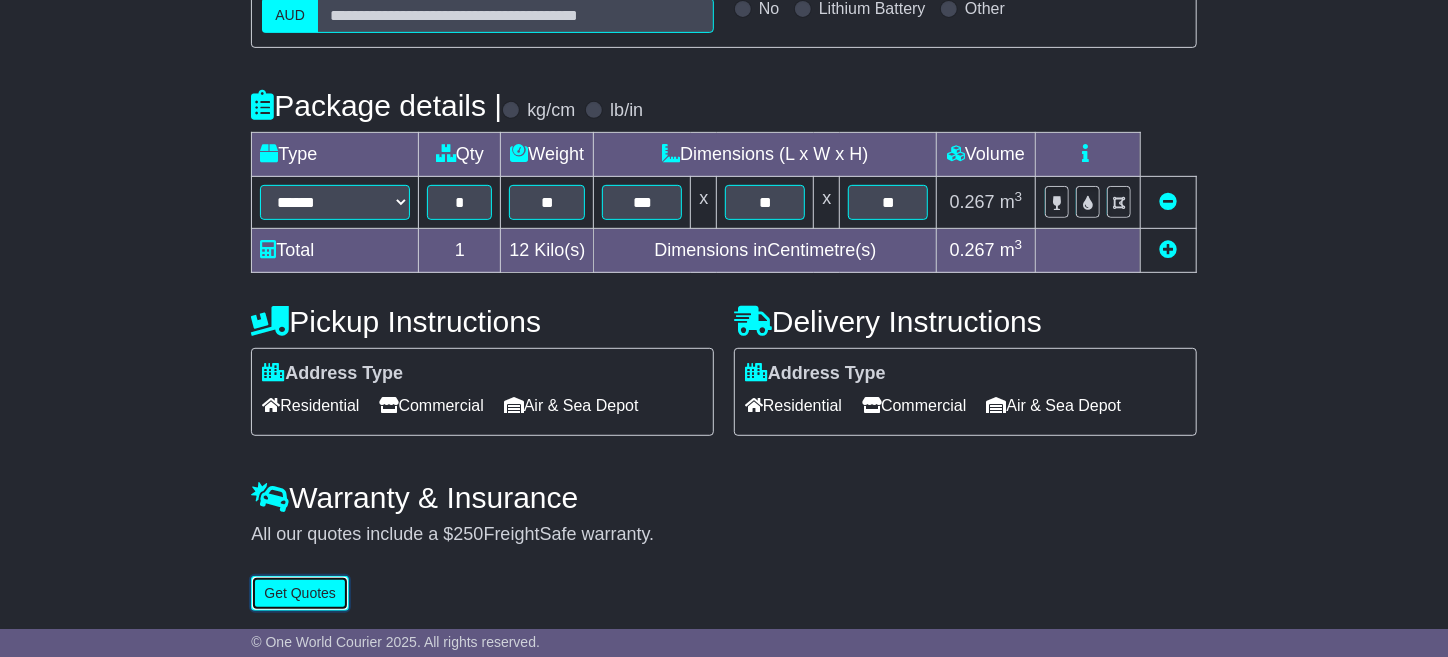 click on "Get Quotes" at bounding box center (300, 593) 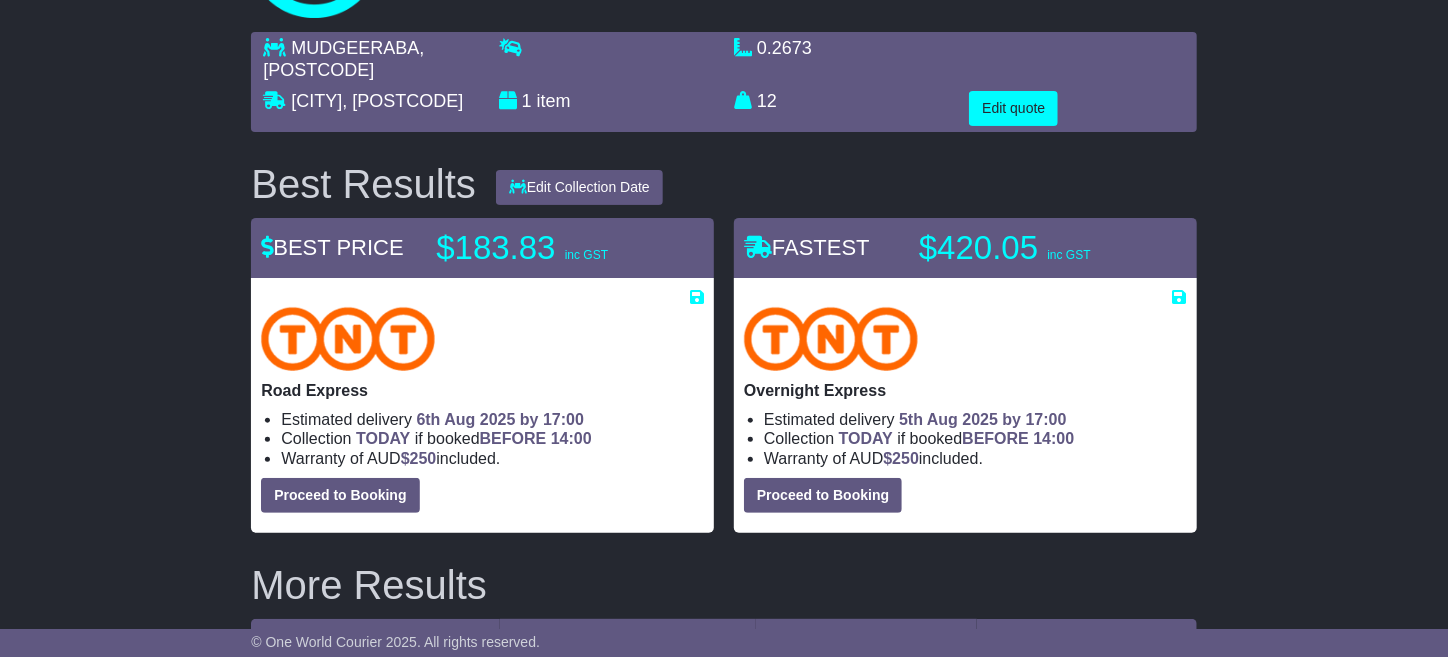 scroll, scrollTop: 200, scrollLeft: 0, axis: vertical 